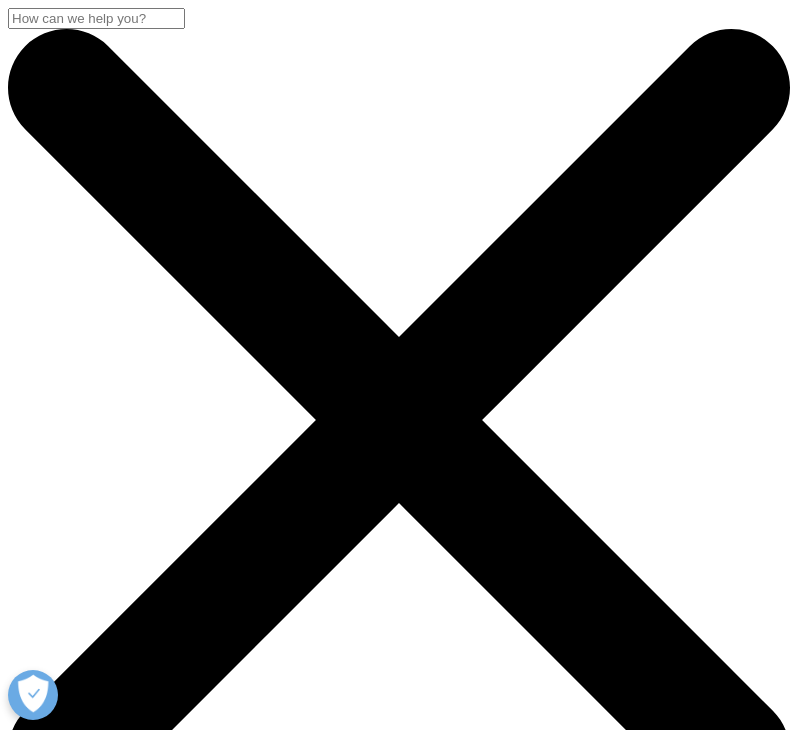 scroll, scrollTop: 0, scrollLeft: 0, axis: both 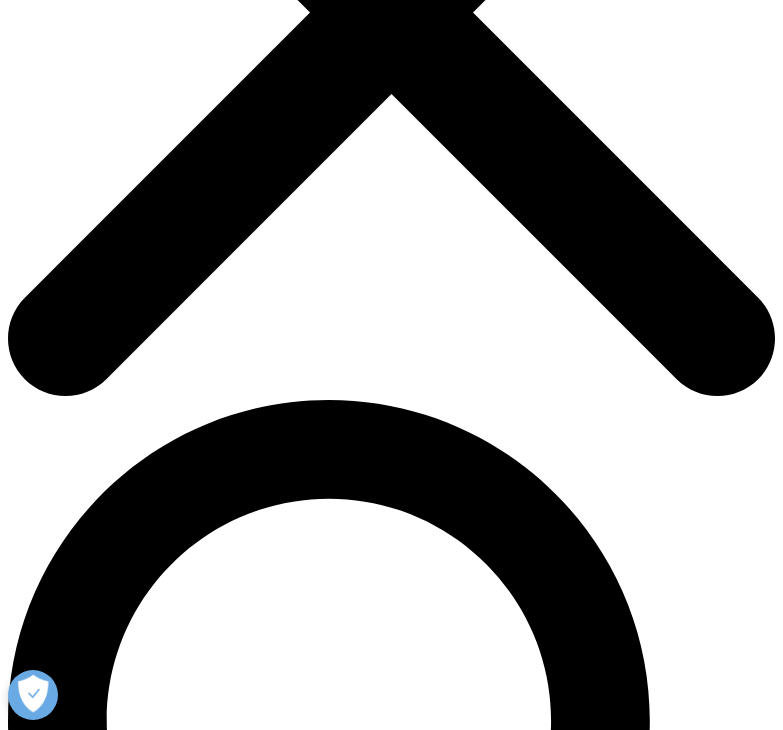drag, startPoint x: 323, startPoint y: 298, endPoint x: 453, endPoint y: 299, distance: 130.00385 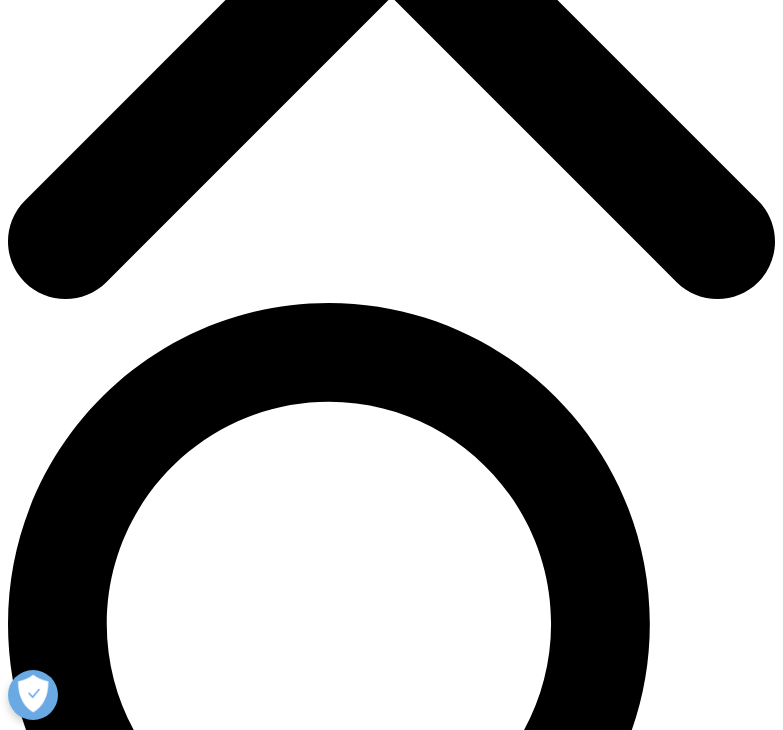 scroll, scrollTop: 400, scrollLeft: 0, axis: vertical 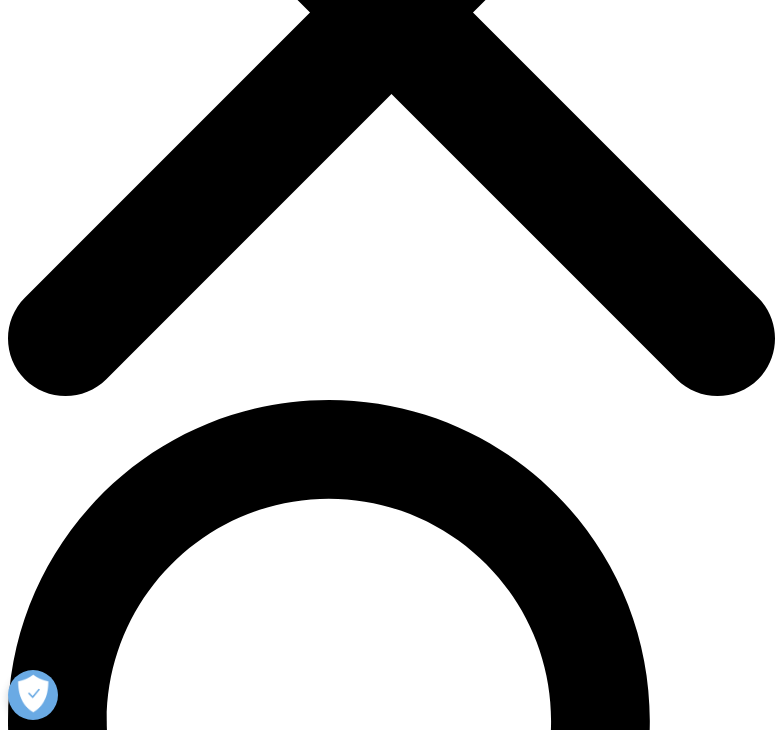 click on "Ari Bousbib" at bounding box center (411, 18065) 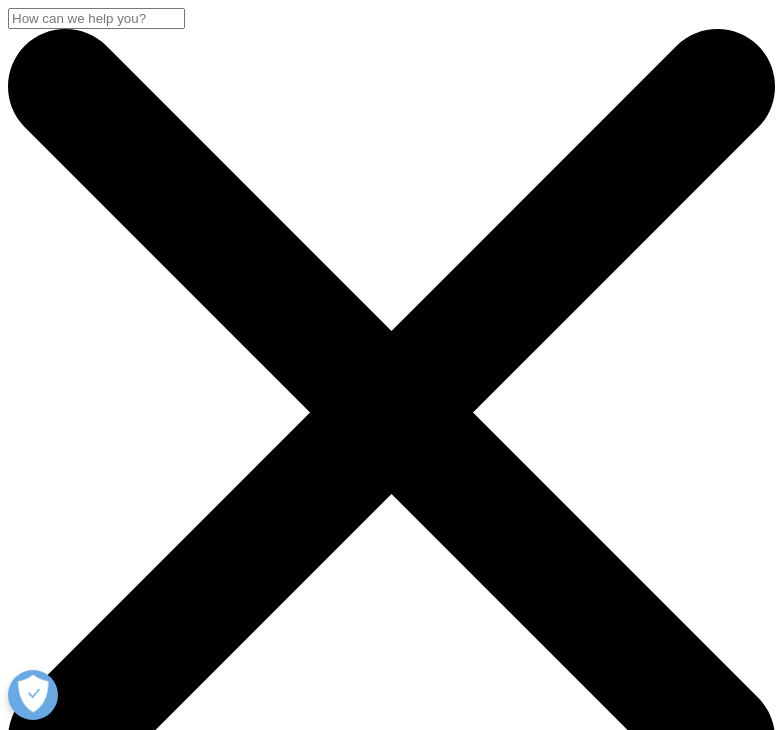 scroll, scrollTop: 0, scrollLeft: 0, axis: both 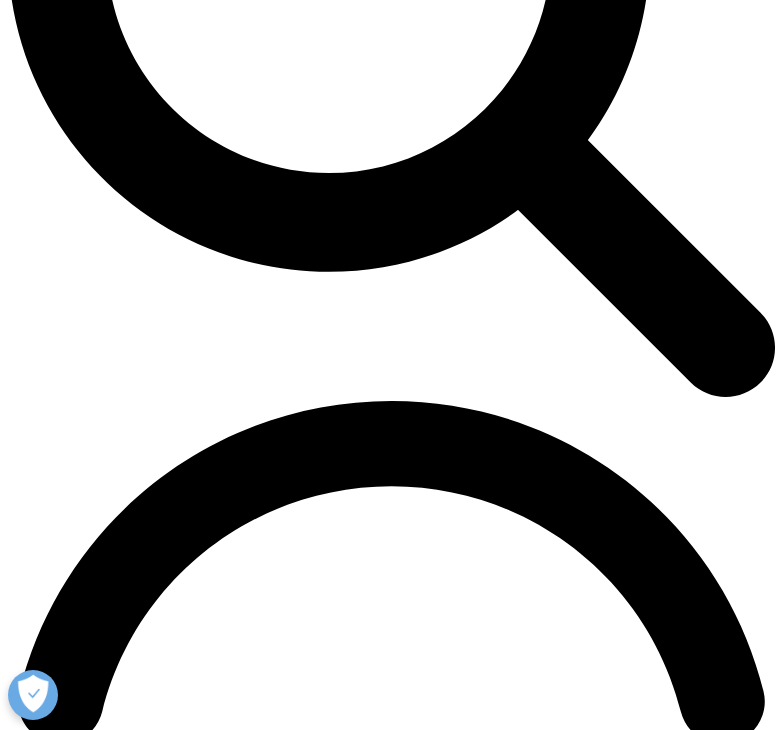 click on "Contact Us" at bounding box center [84, 15837] 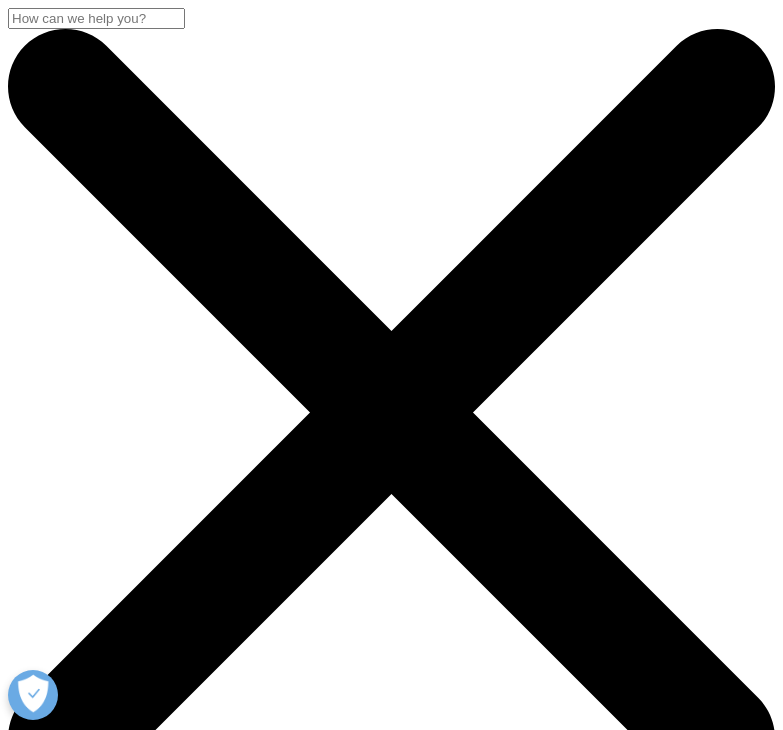 scroll, scrollTop: 0, scrollLeft: 0, axis: both 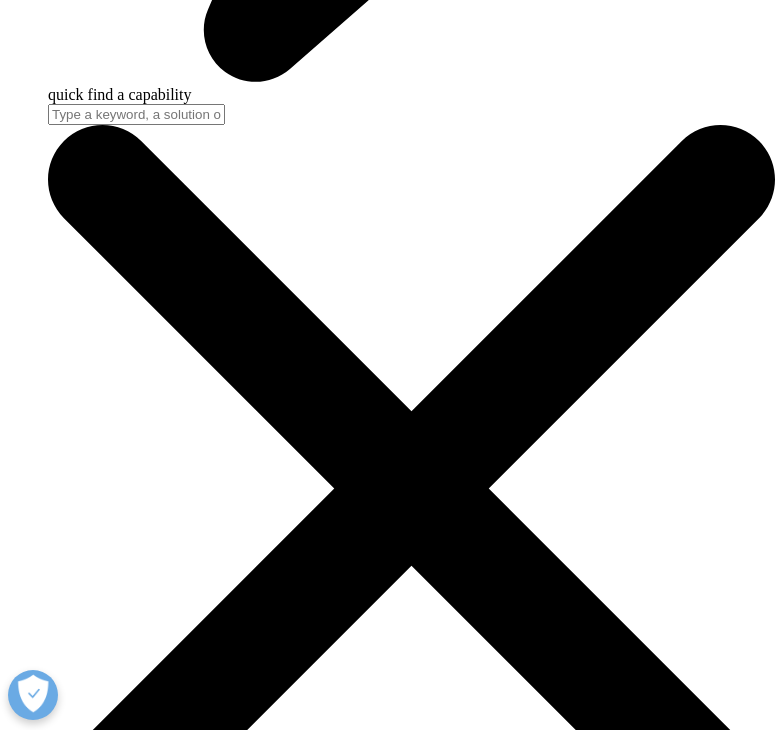 click on "Contact Us" at bounding box center (84, 18441) 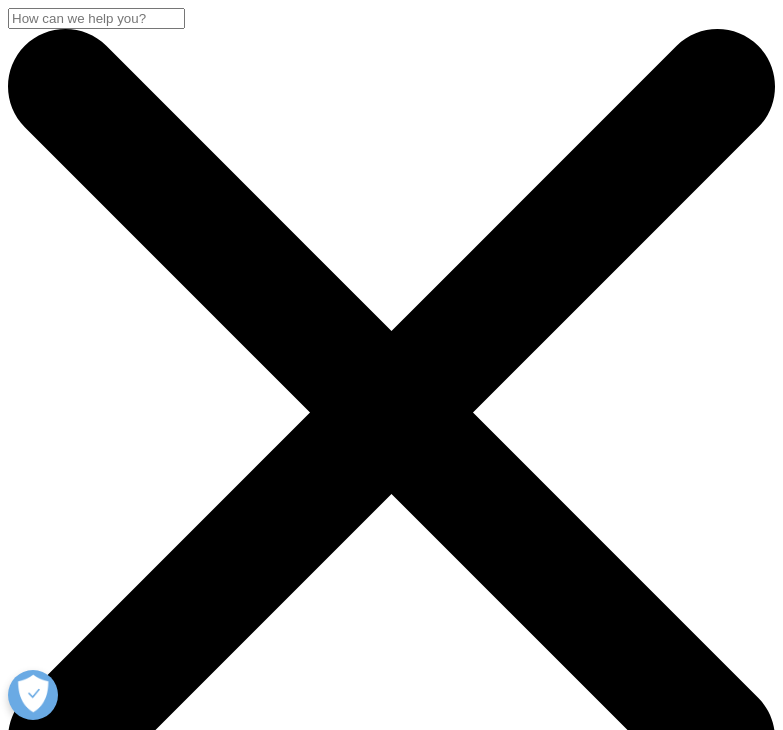 scroll, scrollTop: 0, scrollLeft: 0, axis: both 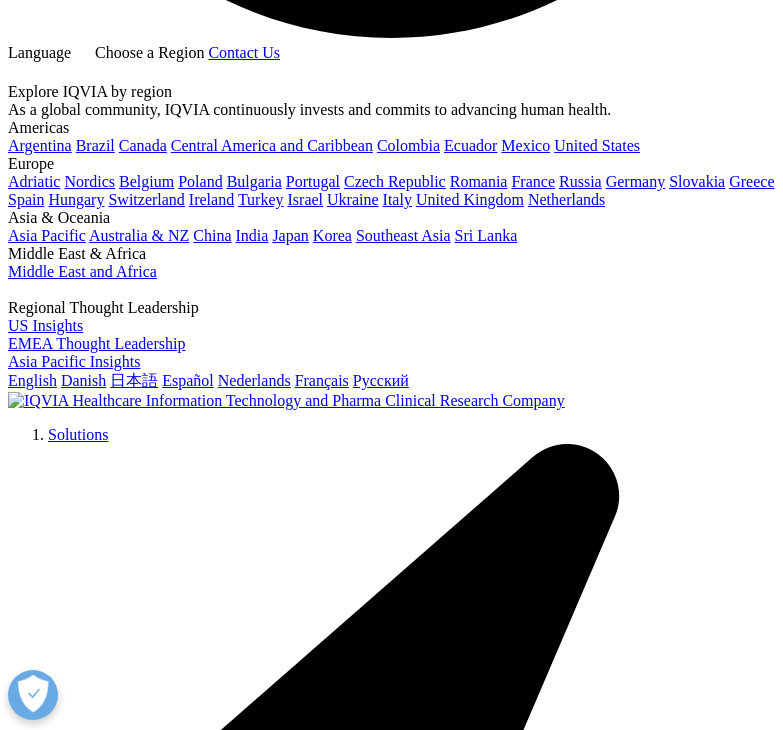 click on "For international calls please find a number in our  toll-free list.
For career related inquiries,  visit our career site." at bounding box center (391, 17072) 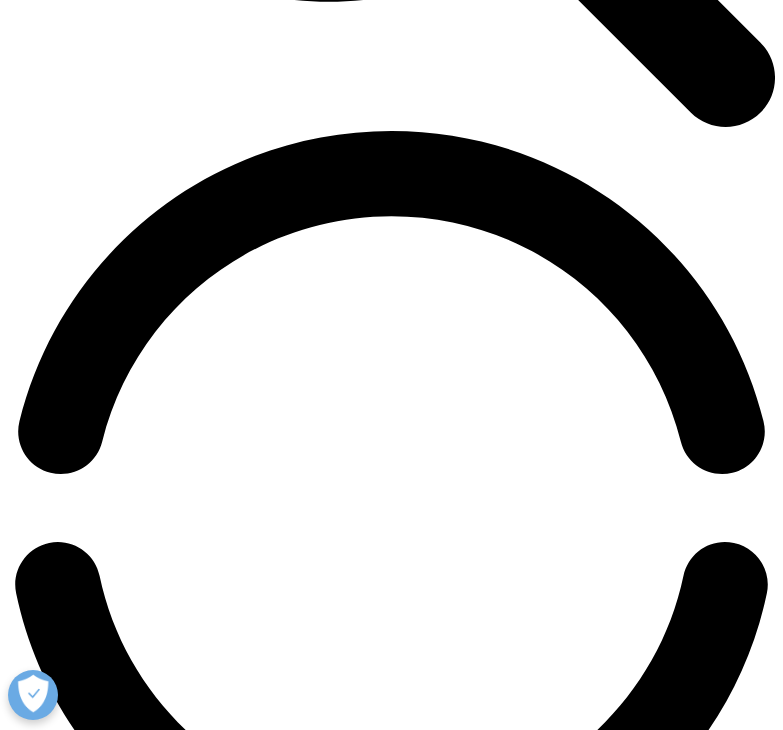 scroll, scrollTop: 1900, scrollLeft: 0, axis: vertical 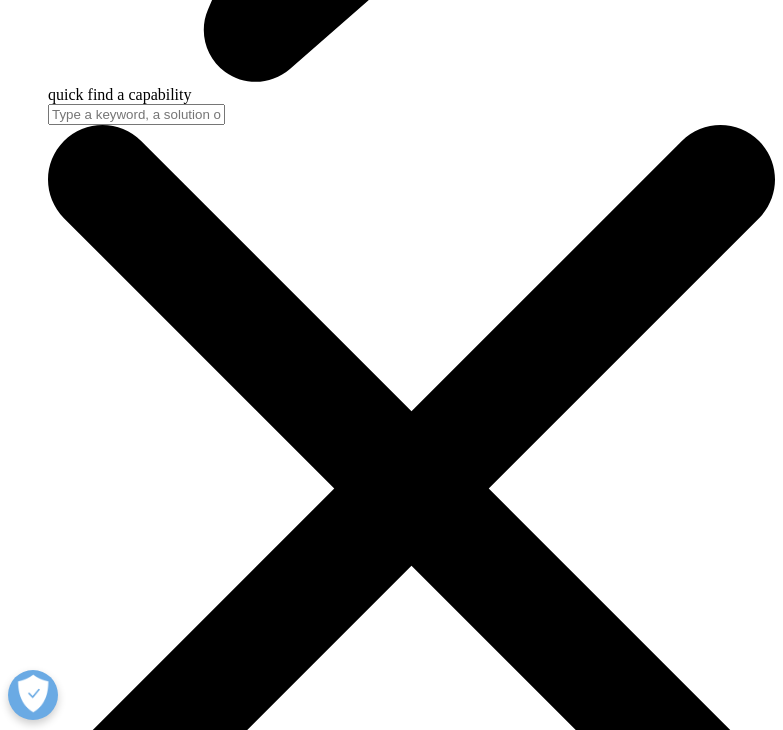 click on "Contact Us" at bounding box center (84, 21494) 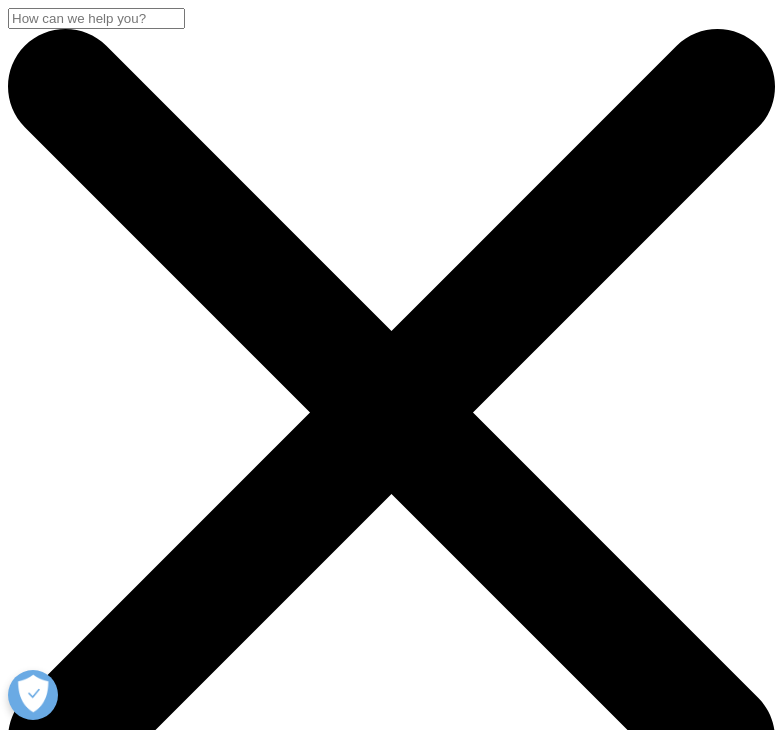 scroll, scrollTop: 0, scrollLeft: 0, axis: both 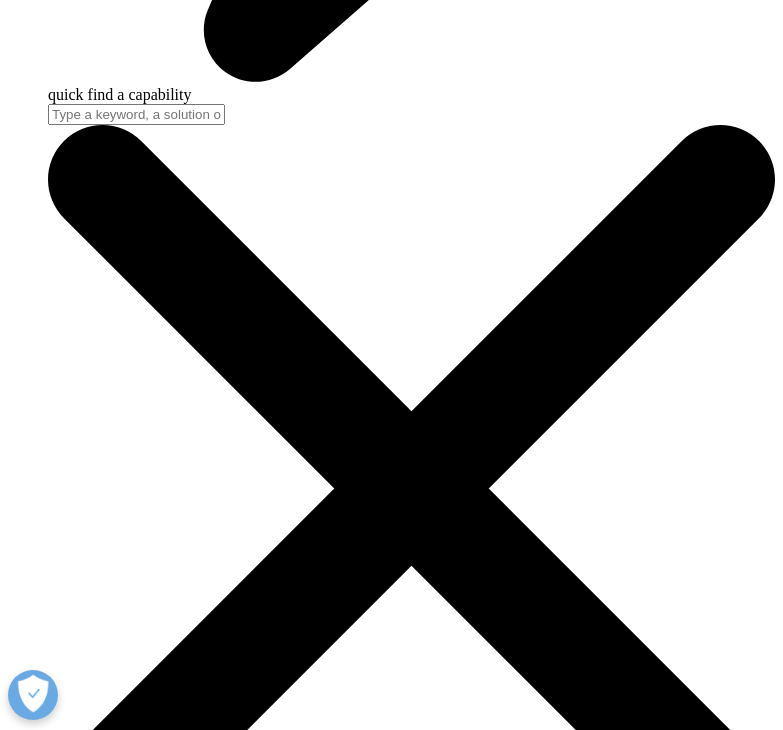 click on "Contact Us" at bounding box center [84, 17889] 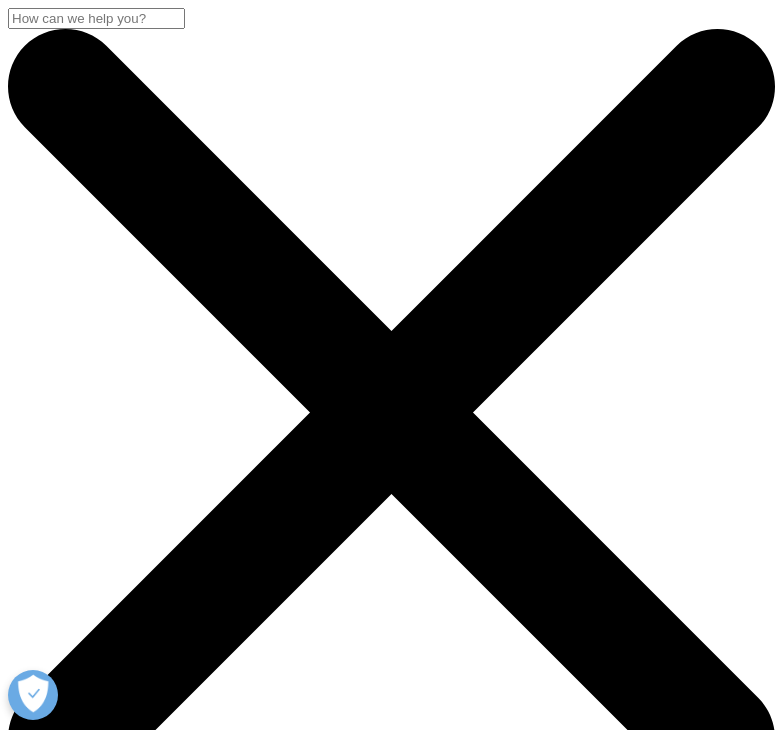 scroll, scrollTop: 0, scrollLeft: 0, axis: both 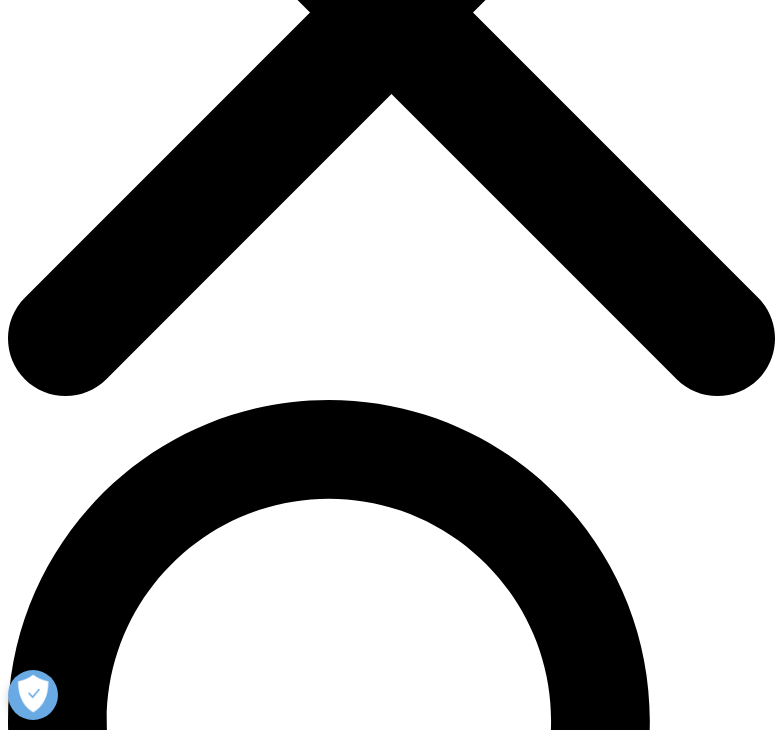 click on "[FIRST] [LAST]" at bounding box center (391, 15310) 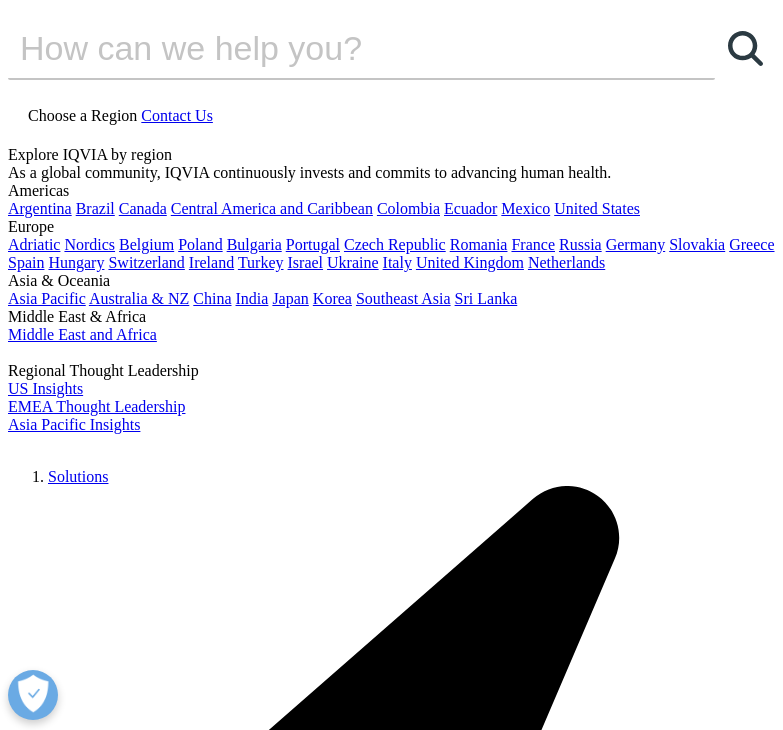 scroll, scrollTop: 400, scrollLeft: 0, axis: vertical 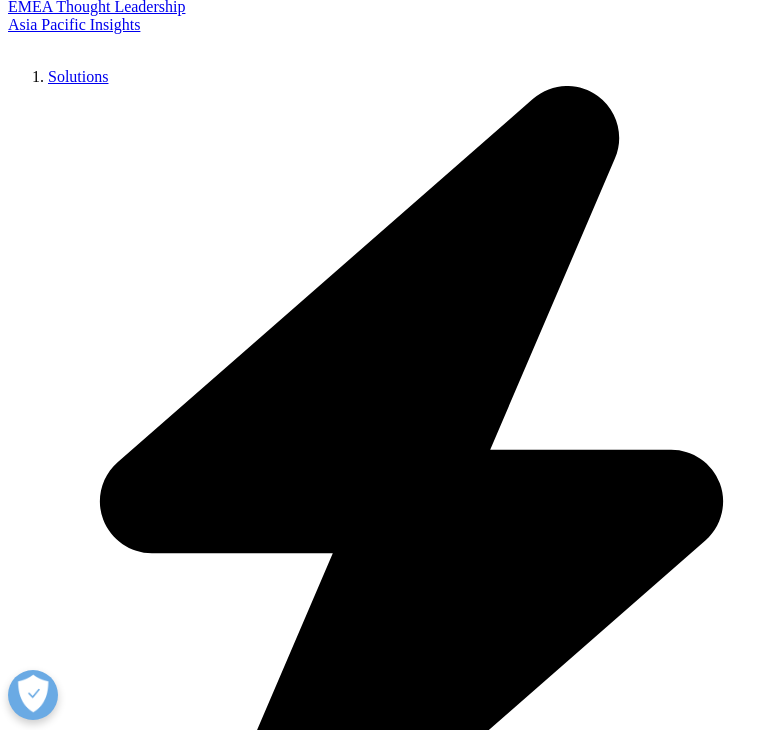 click on "[FIRST] [LAST]" at bounding box center (411, 14986) 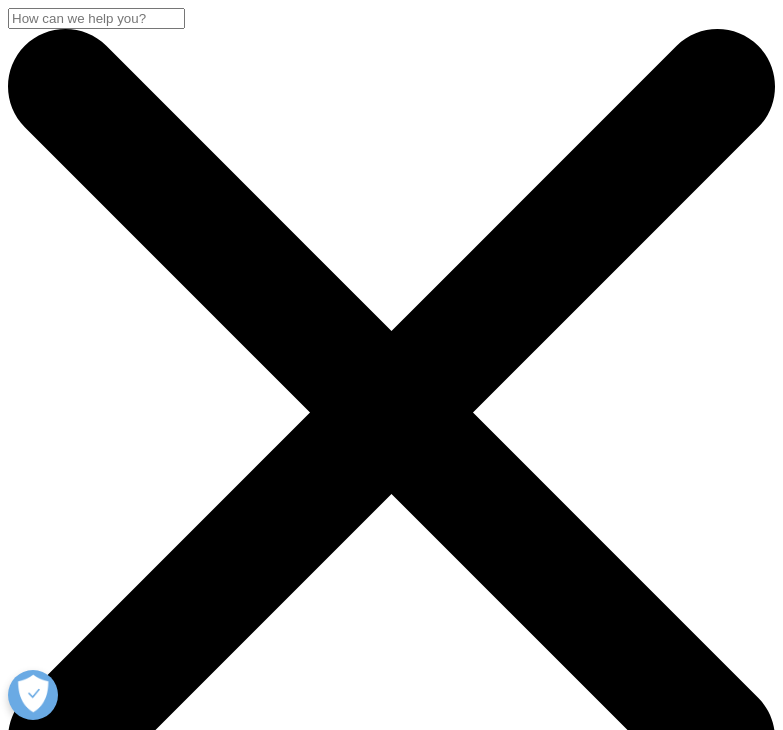 scroll, scrollTop: 0, scrollLeft: 0, axis: both 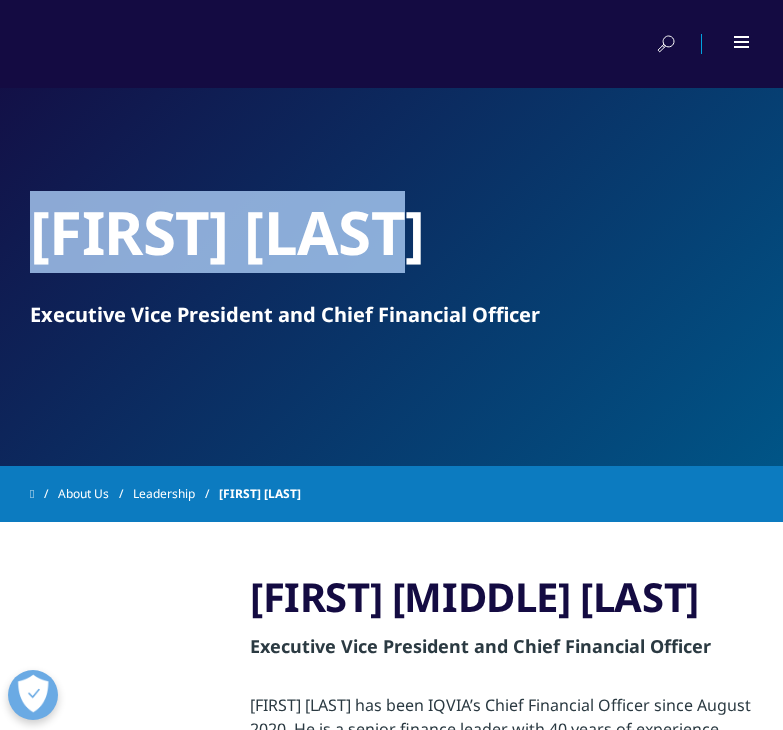 copy on "Ron Bruehlman" 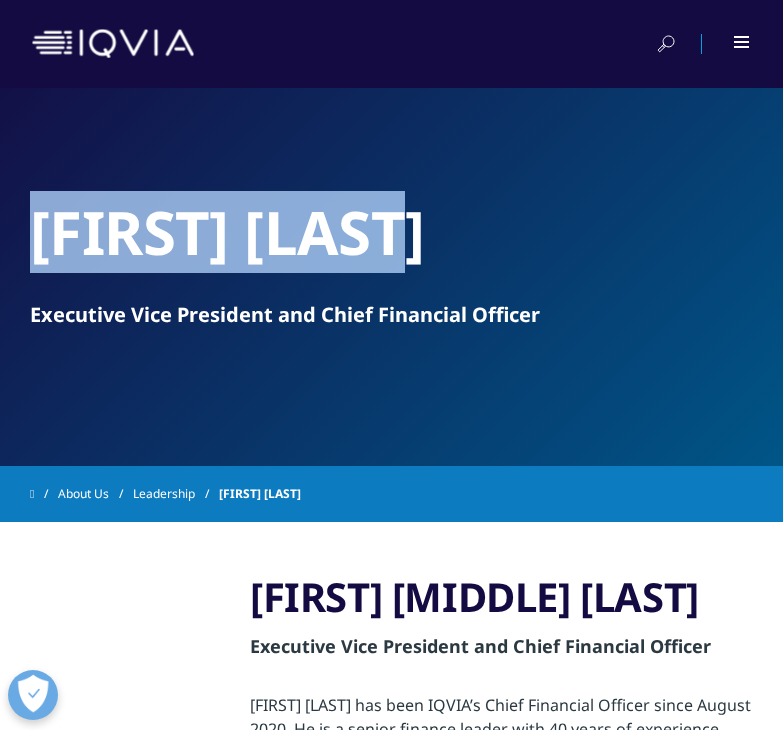 click on "Ron Bruehlman" at bounding box center (391, 232) 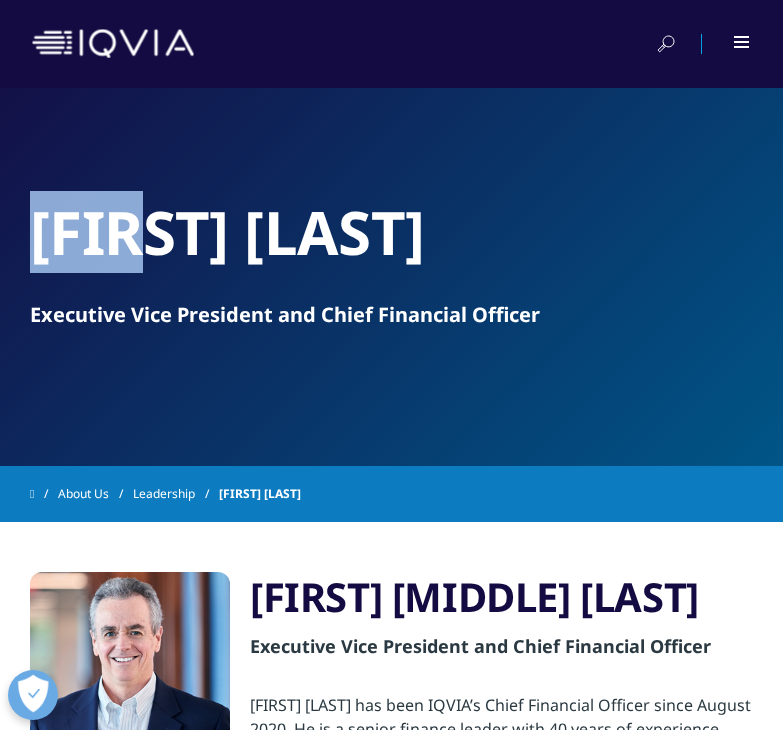 click on "Ron Bruehlman" at bounding box center [391, 232] 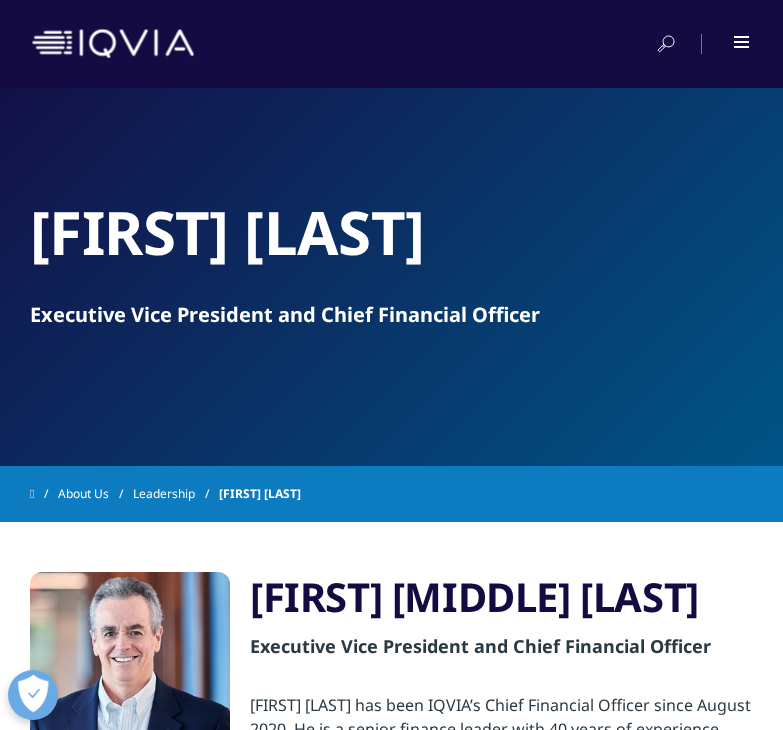 click on "Ron Bruehlman" at bounding box center (391, 232) 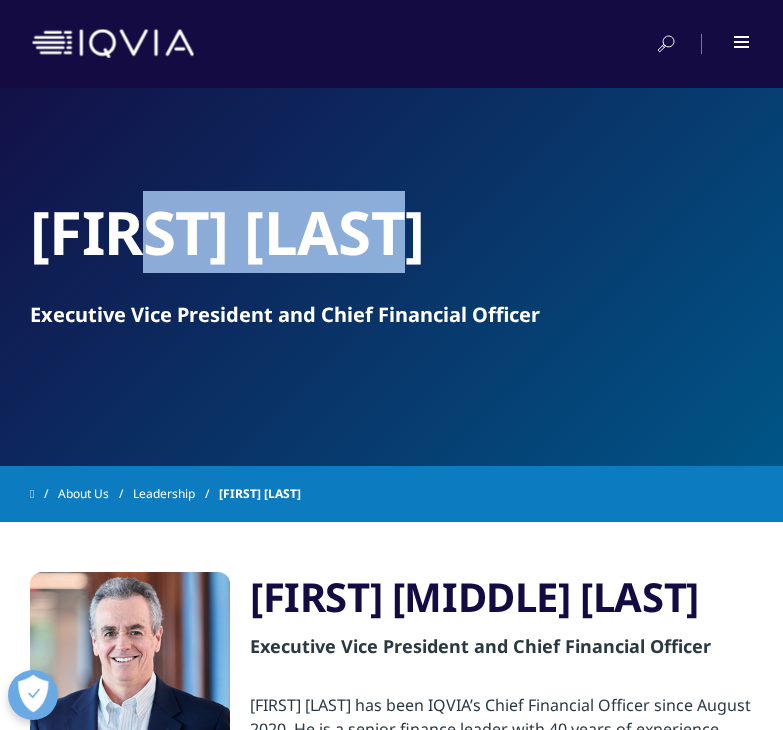 click on "Ron Bruehlman" at bounding box center (391, 232) 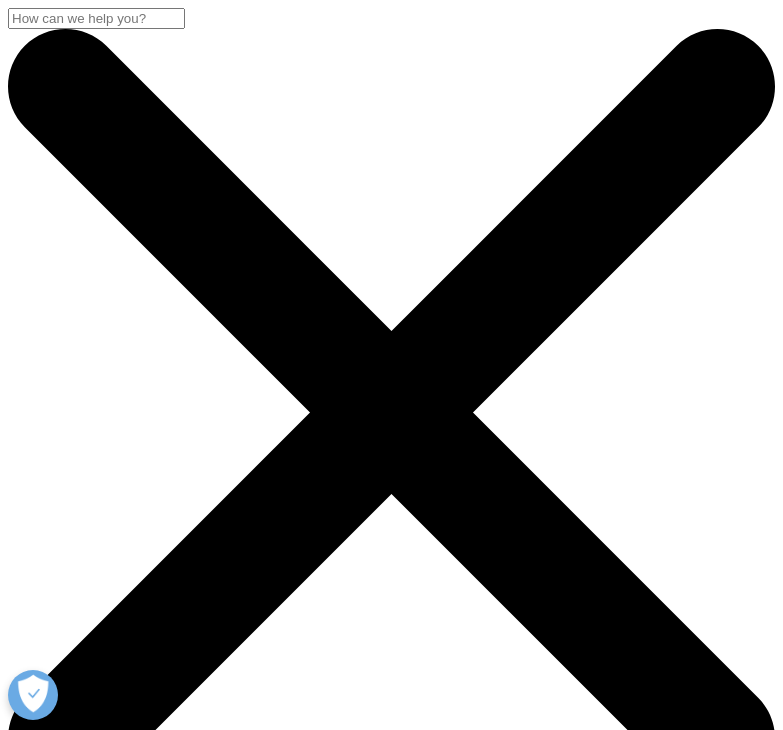scroll, scrollTop: 400, scrollLeft: 0, axis: vertical 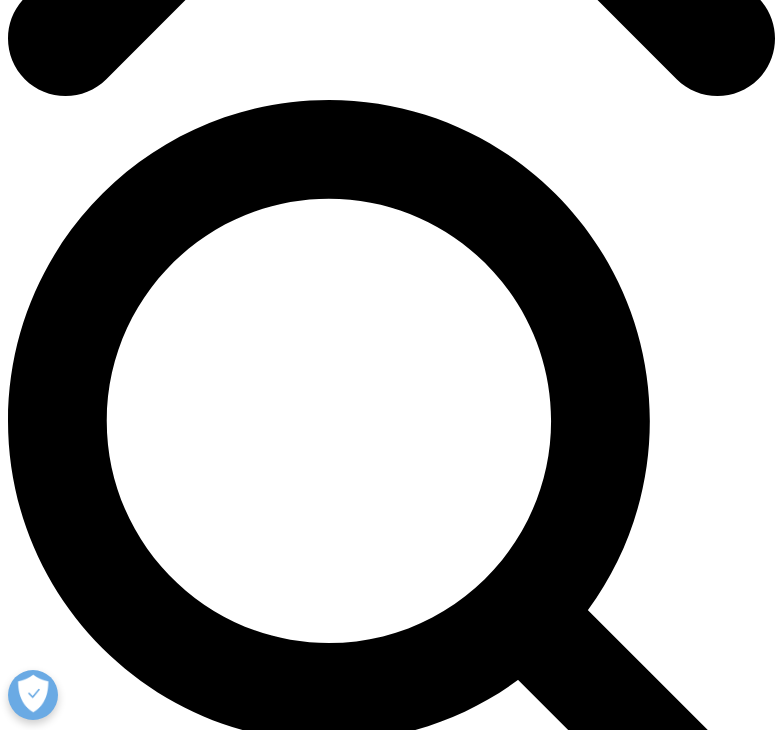 click on "[FIRST] [LAST]" at bounding box center (411, 19096) 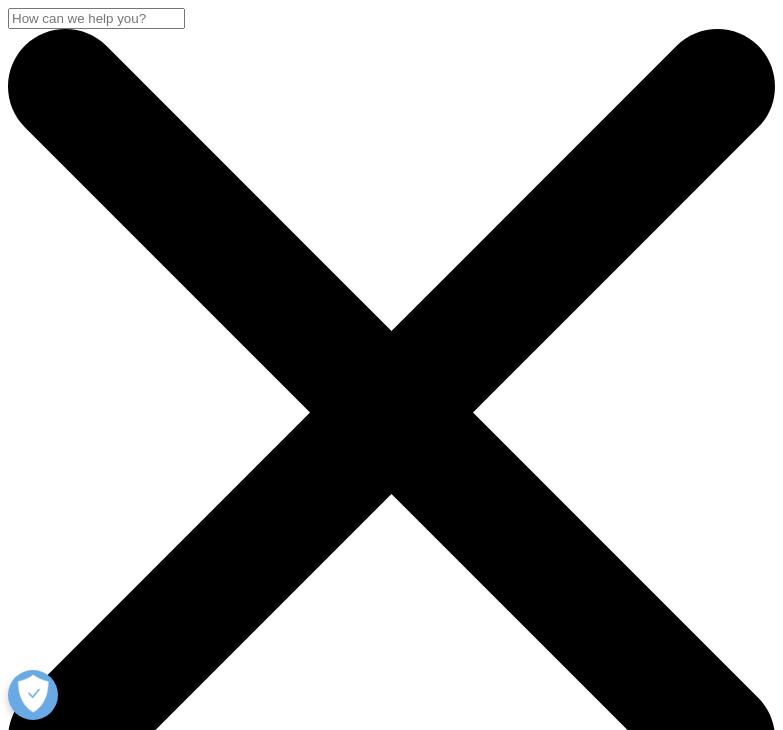scroll, scrollTop: 0, scrollLeft: 0, axis: both 